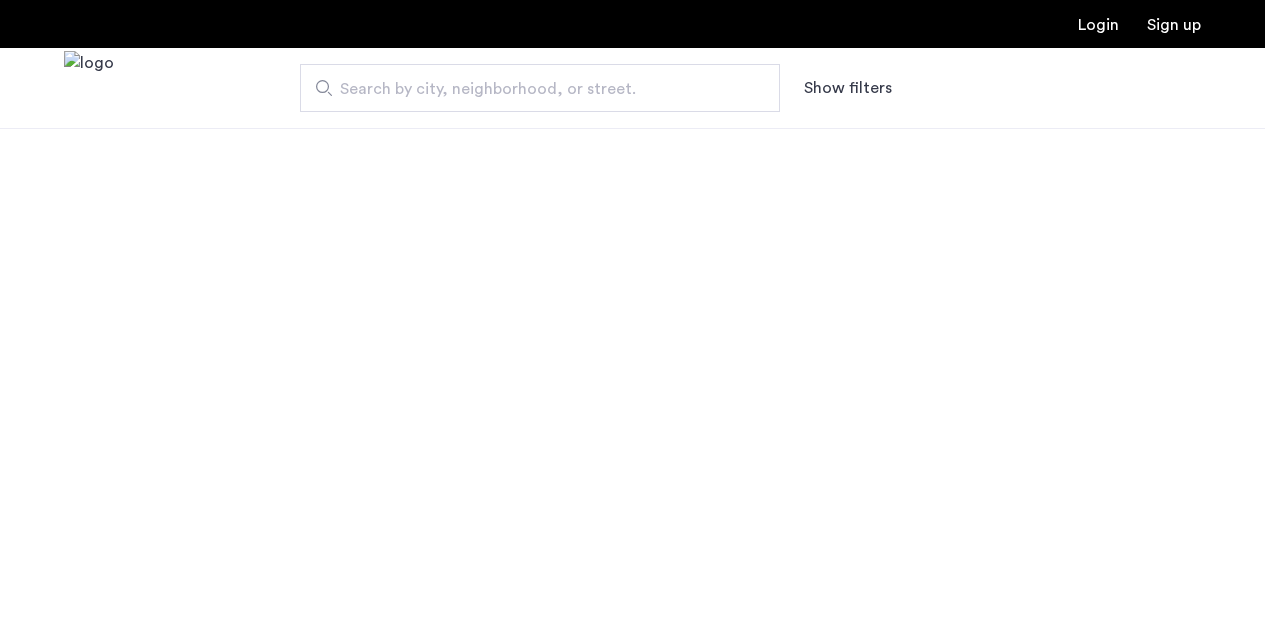 scroll, scrollTop: 0, scrollLeft: 0, axis: both 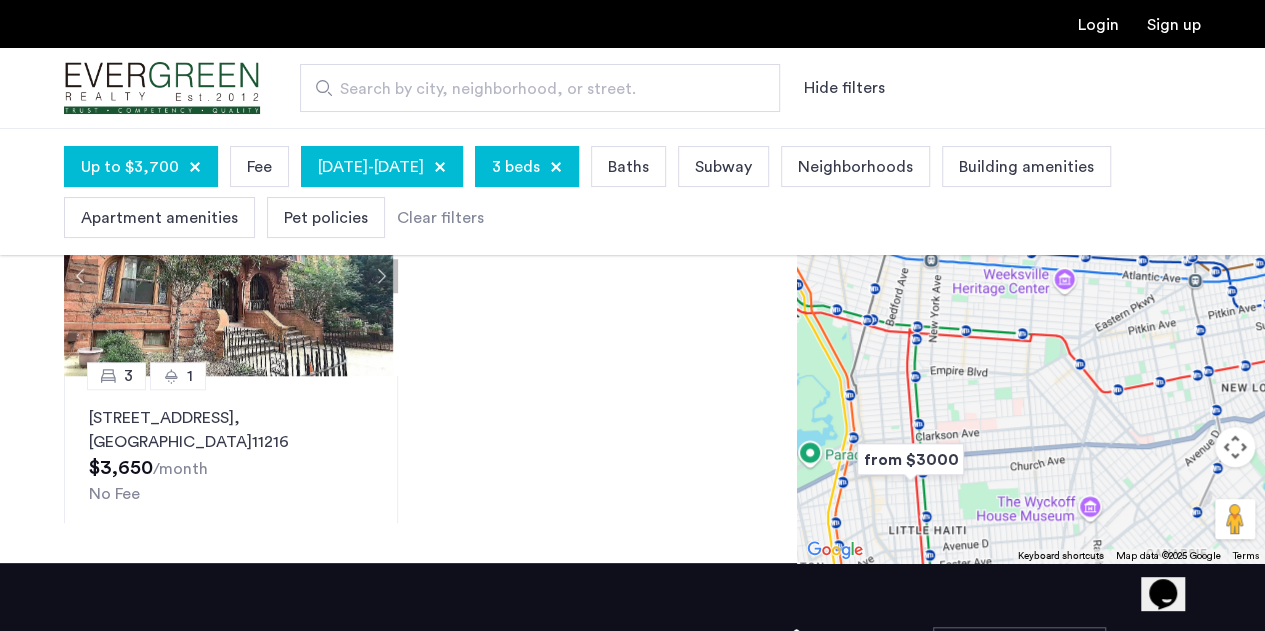 click on "August 31, 2025" at bounding box center (343, 167) 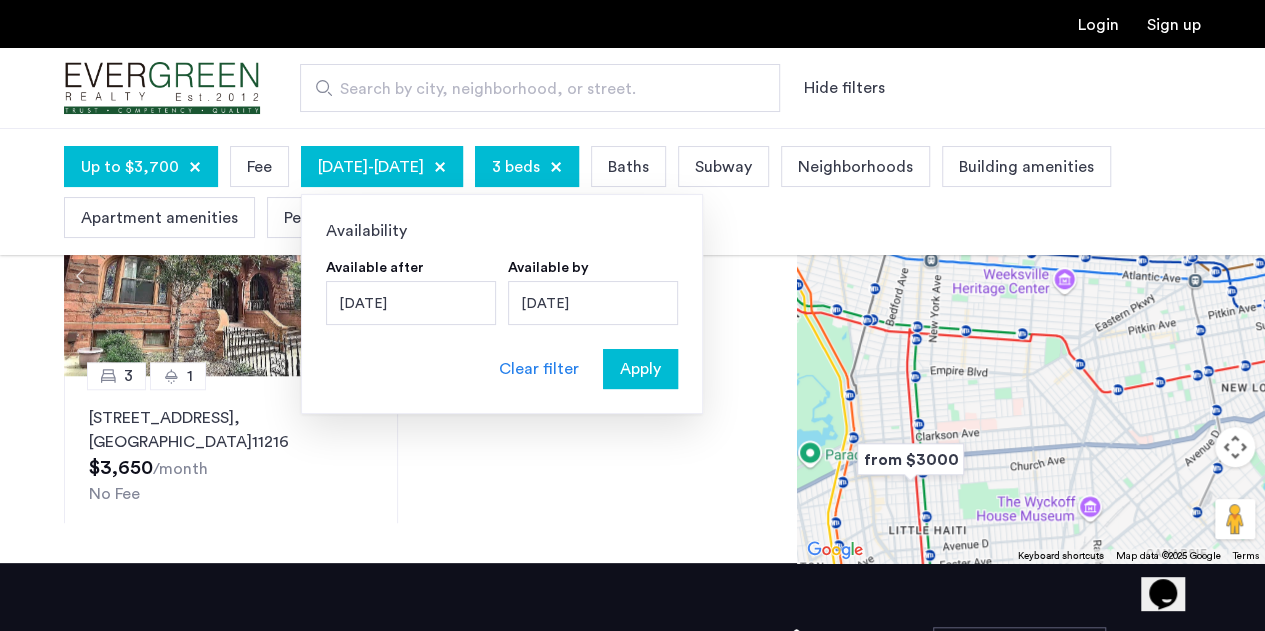click on "August 31, 2025" at bounding box center [411, 303] 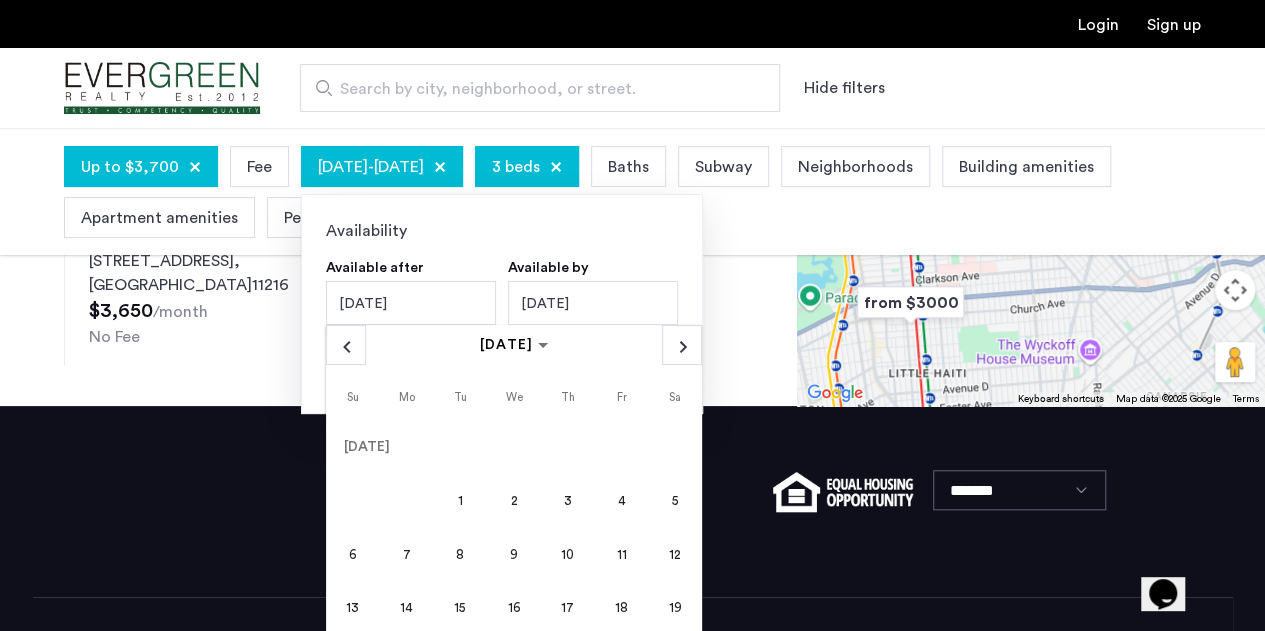scroll, scrollTop: 681, scrollLeft: 0, axis: vertical 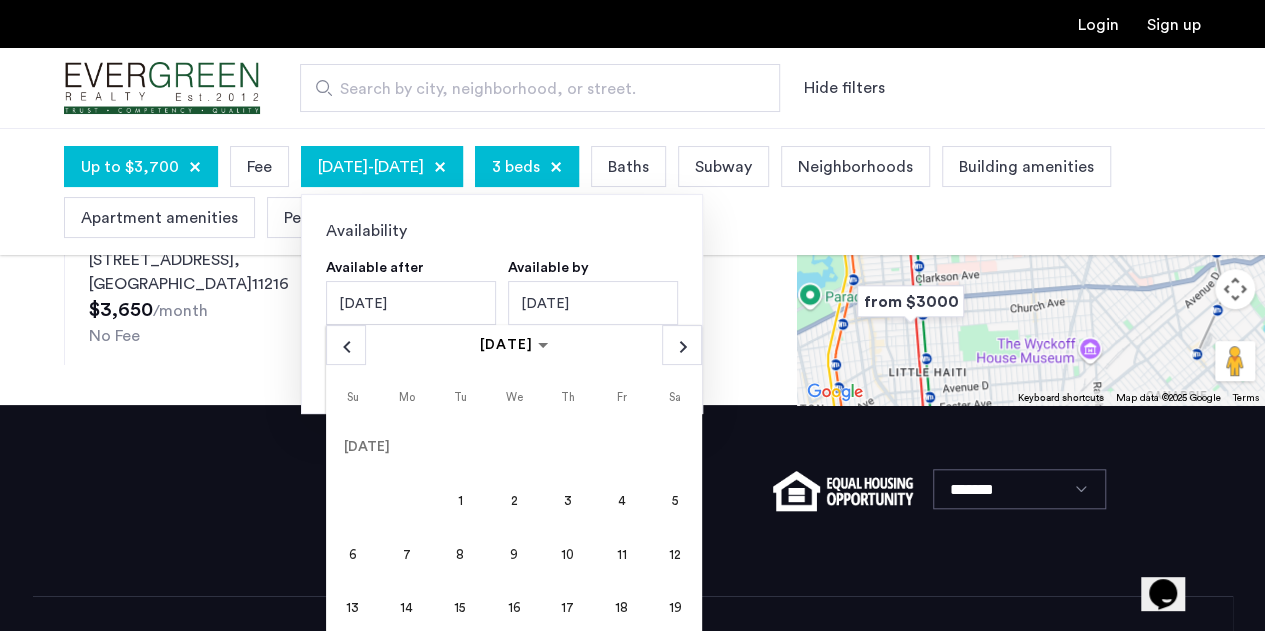 click on "12" at bounding box center (675, 554) 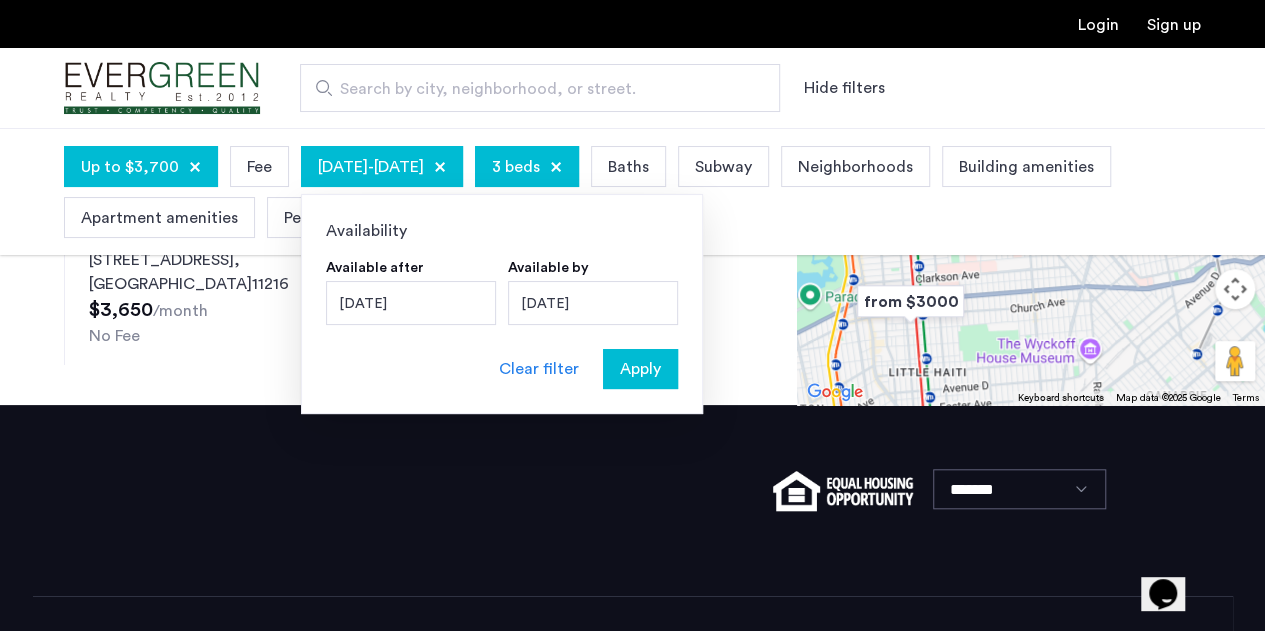 click on "Apply" at bounding box center [640, 369] 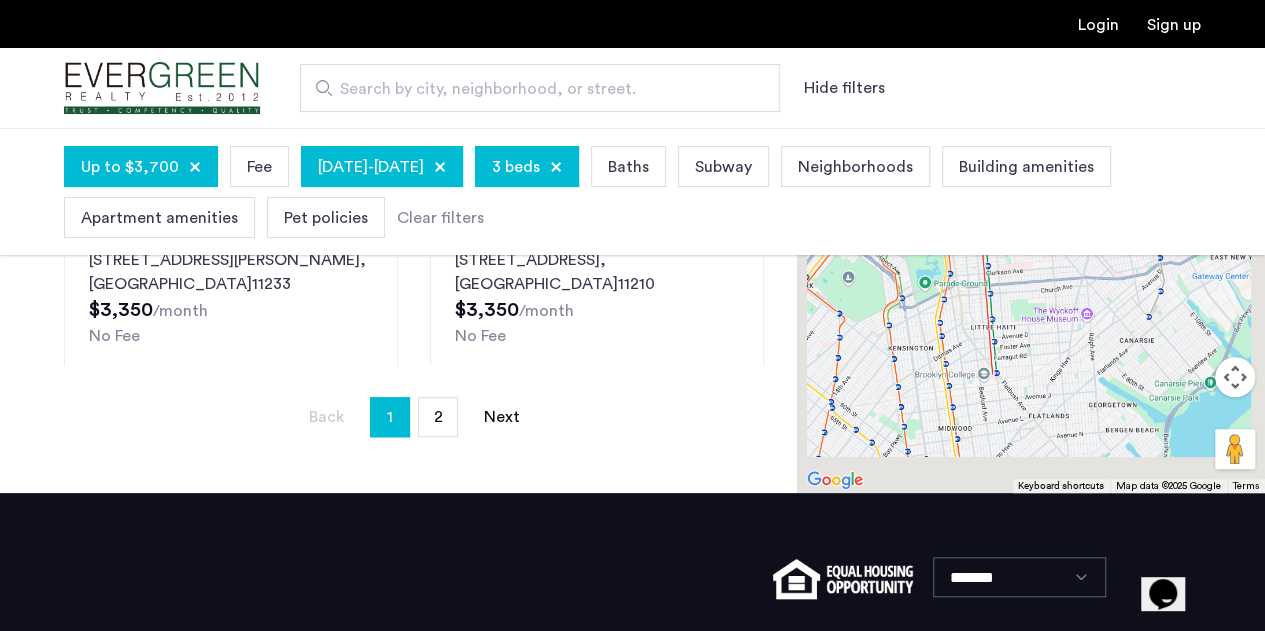 scroll, scrollTop: 0, scrollLeft: 0, axis: both 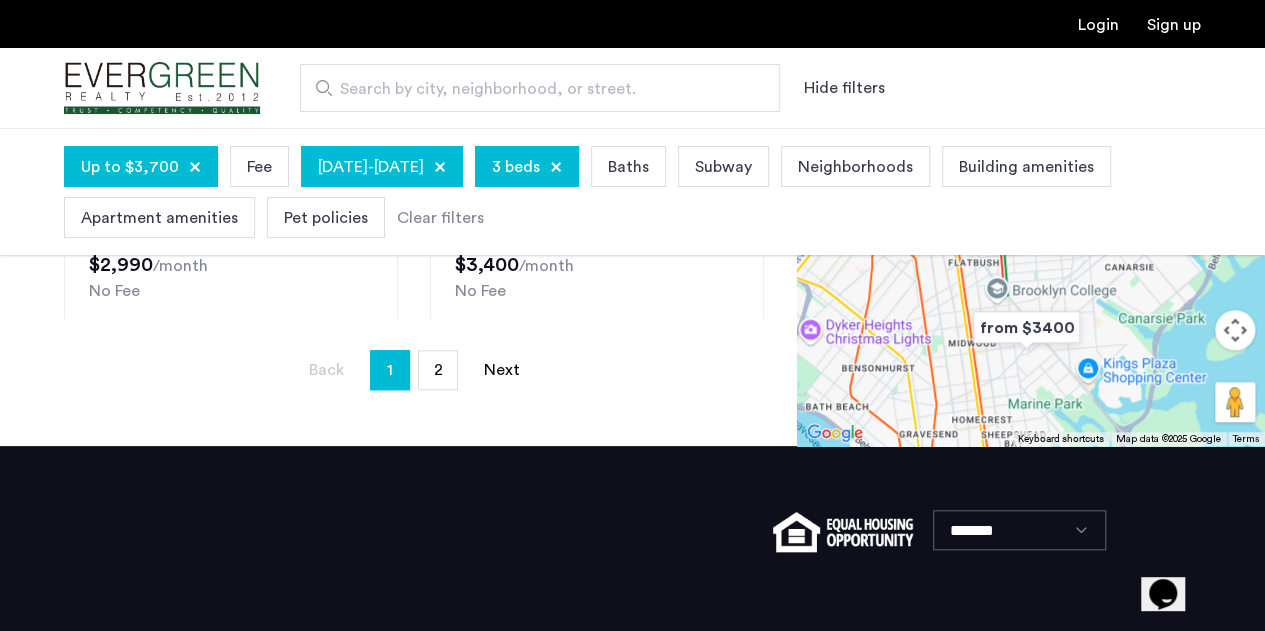 click on "2" at bounding box center (437, 370) 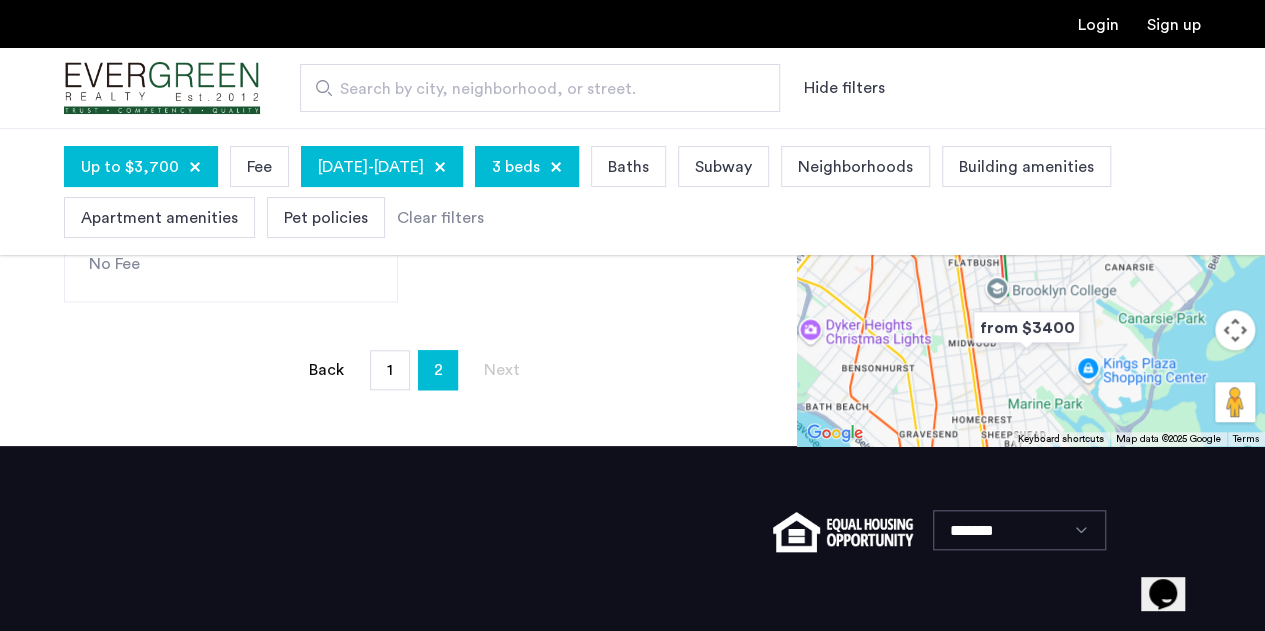 scroll, scrollTop: 0, scrollLeft: 0, axis: both 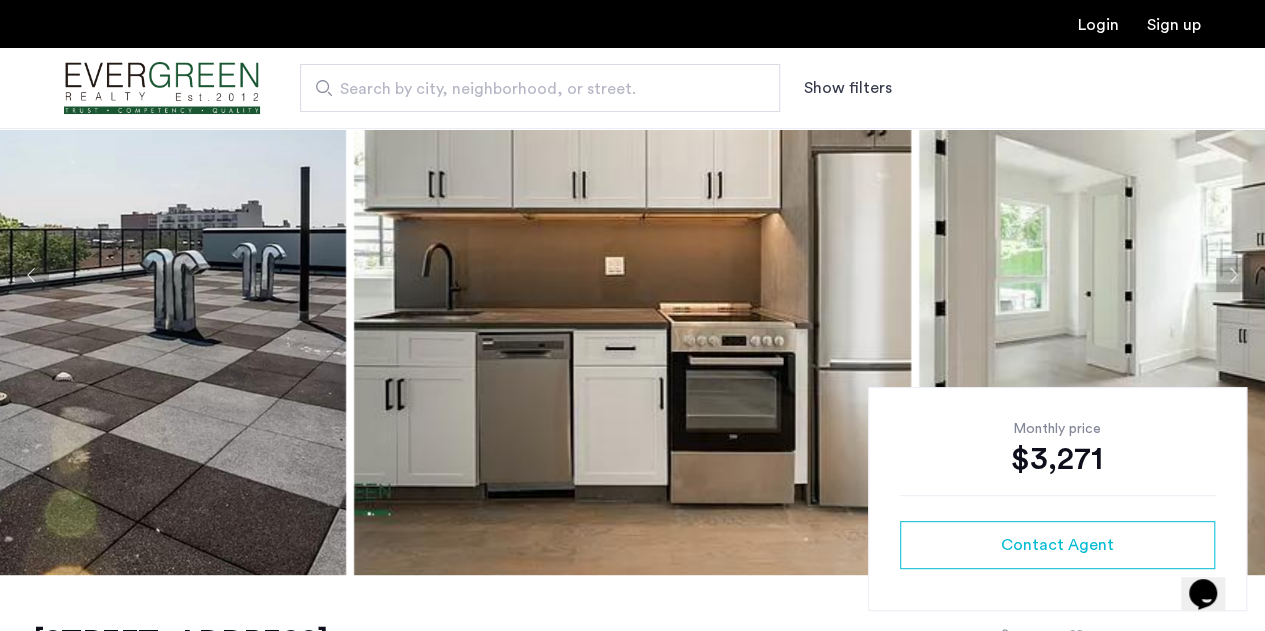 click 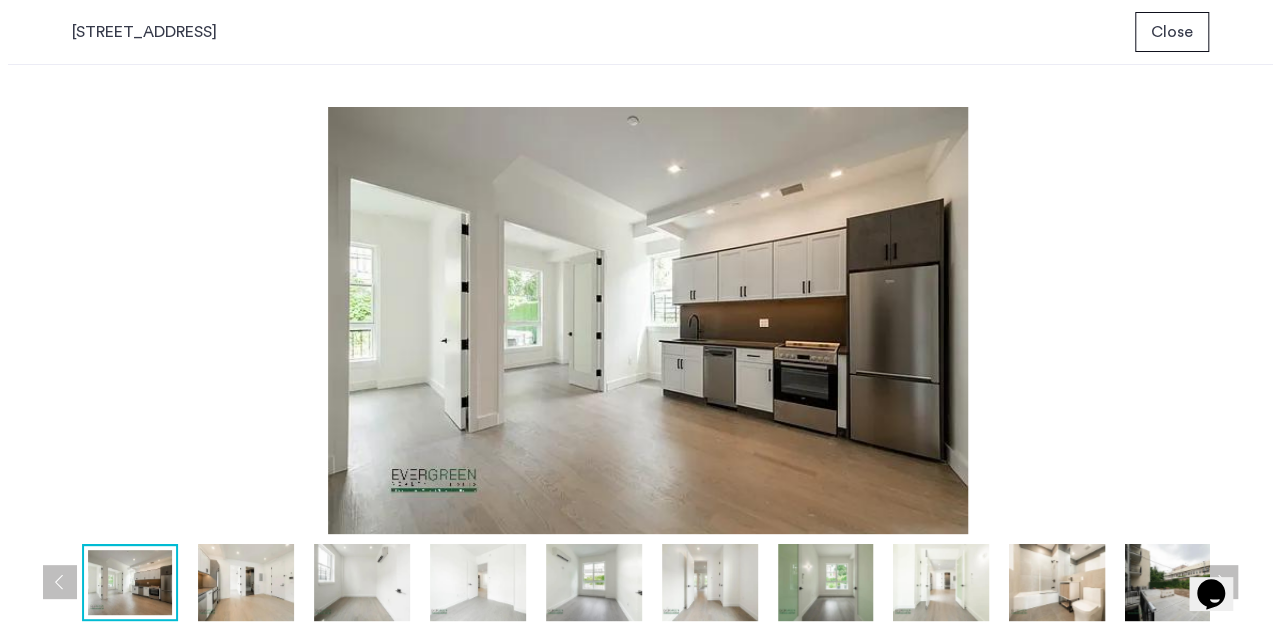 scroll, scrollTop: 0, scrollLeft: 0, axis: both 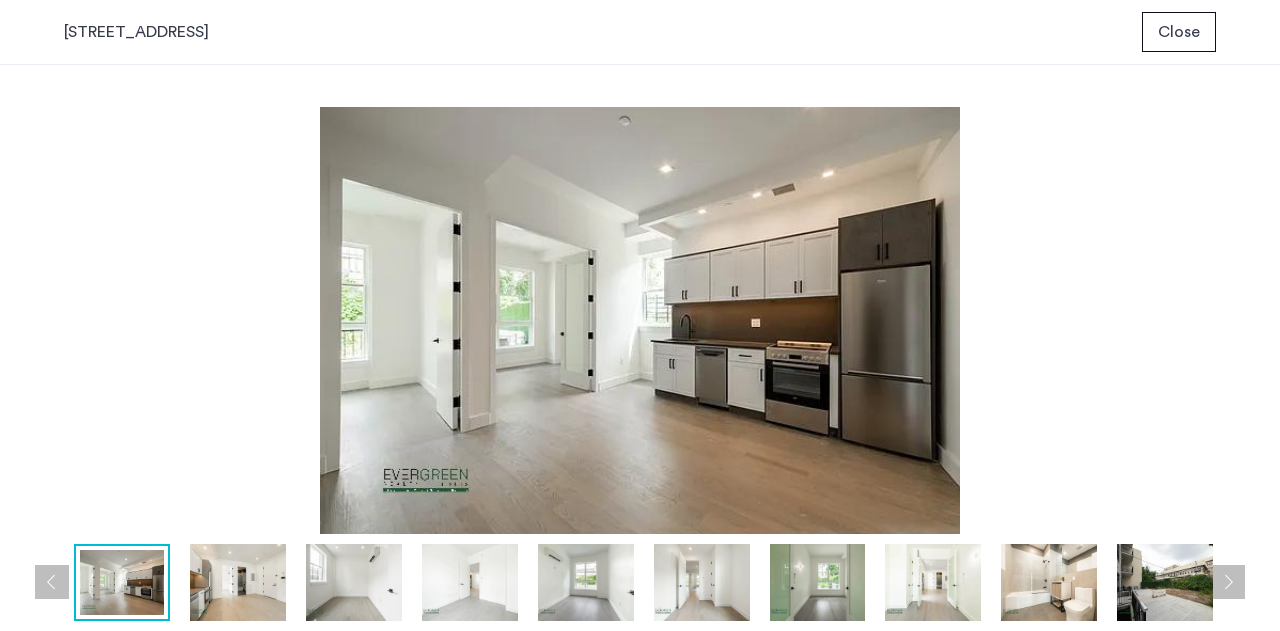 click at bounding box center [238, 582] 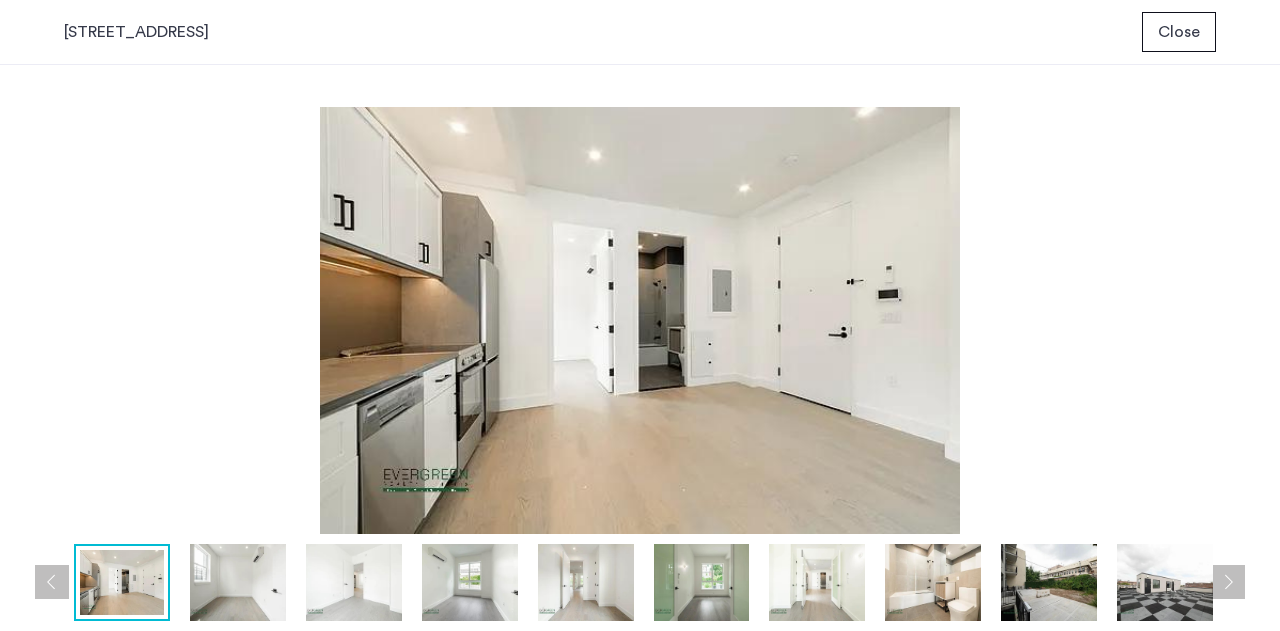 click at bounding box center [354, 582] 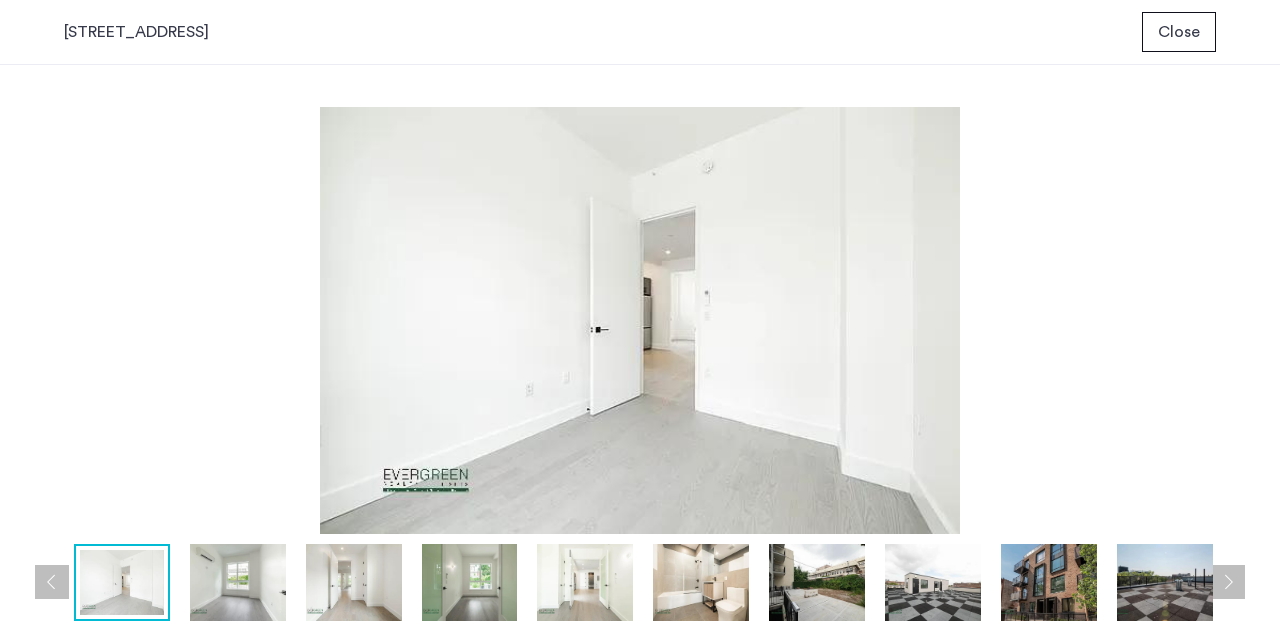 click at bounding box center [470, 582] 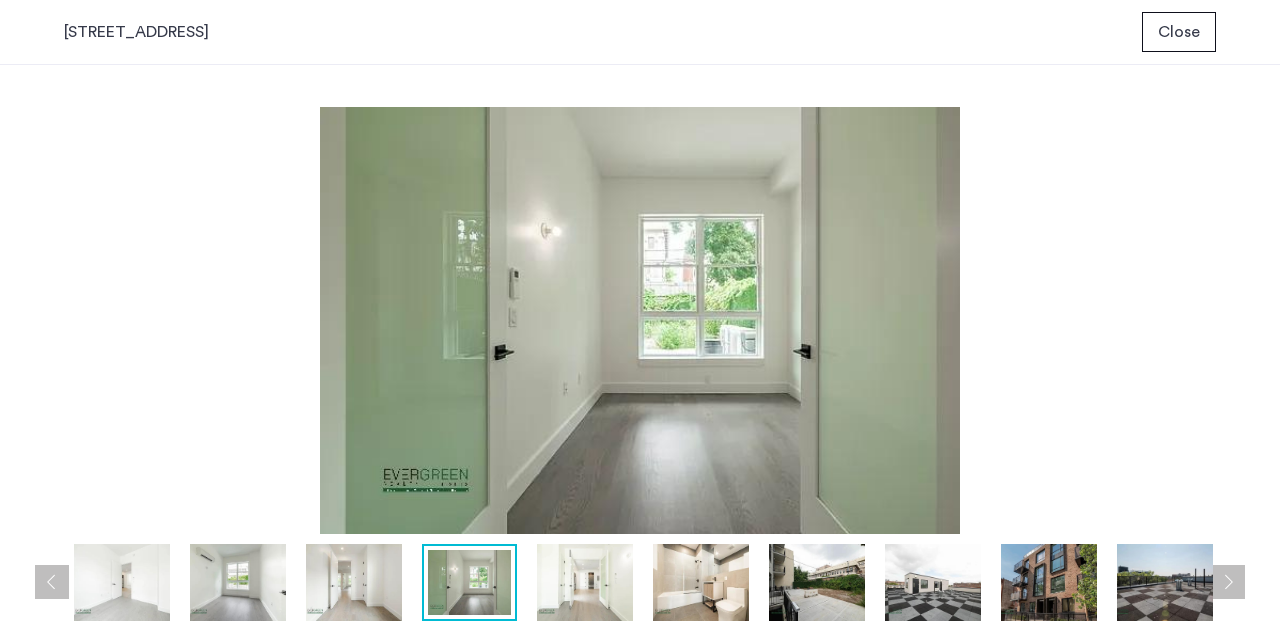 click at bounding box center (585, 582) 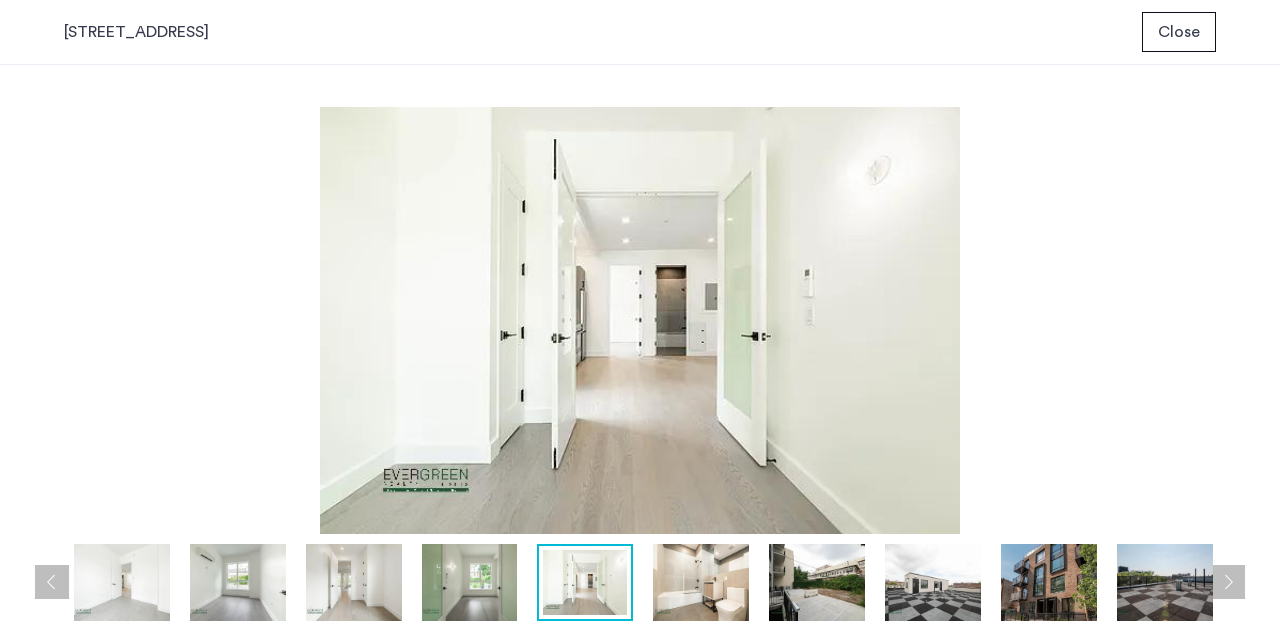 click on "Close" at bounding box center [1179, 32] 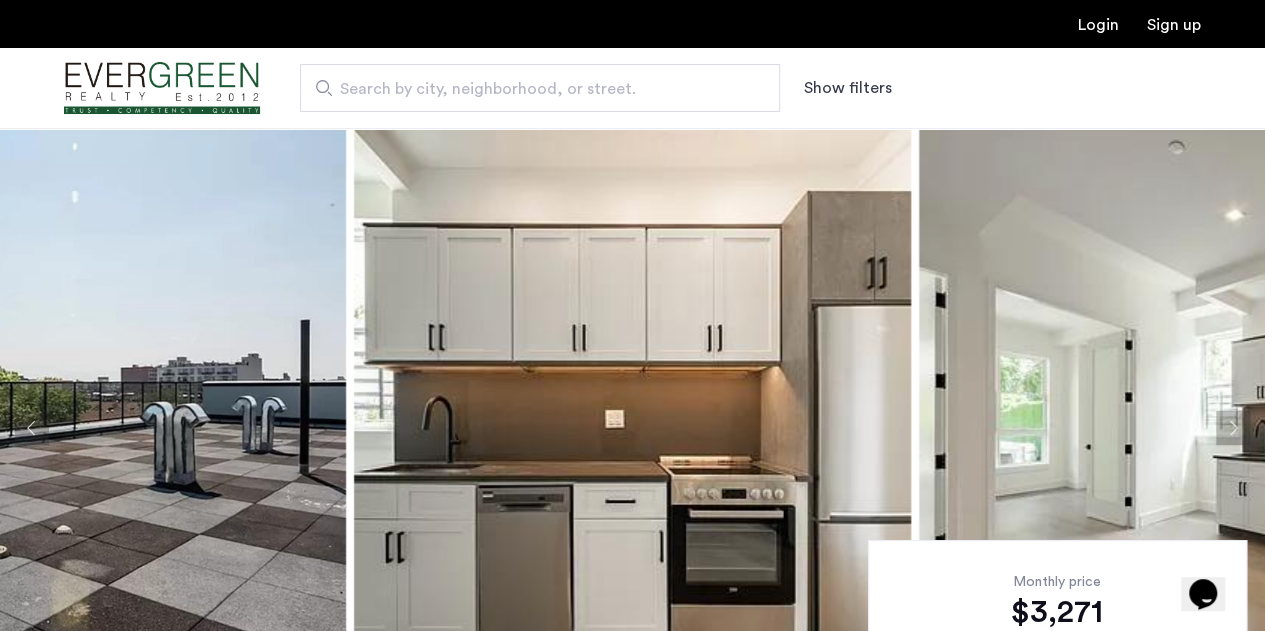 scroll, scrollTop: 297, scrollLeft: 0, axis: vertical 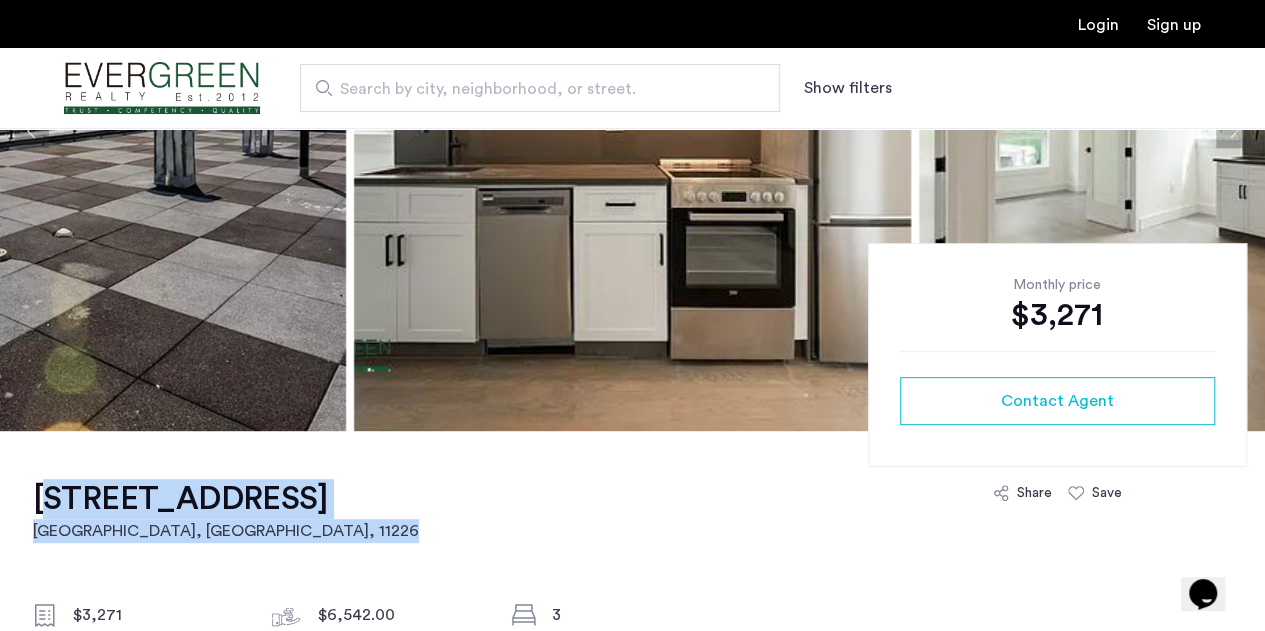drag, startPoint x: 14, startPoint y: 493, endPoint x: 198, endPoint y: 539, distance: 189.66286 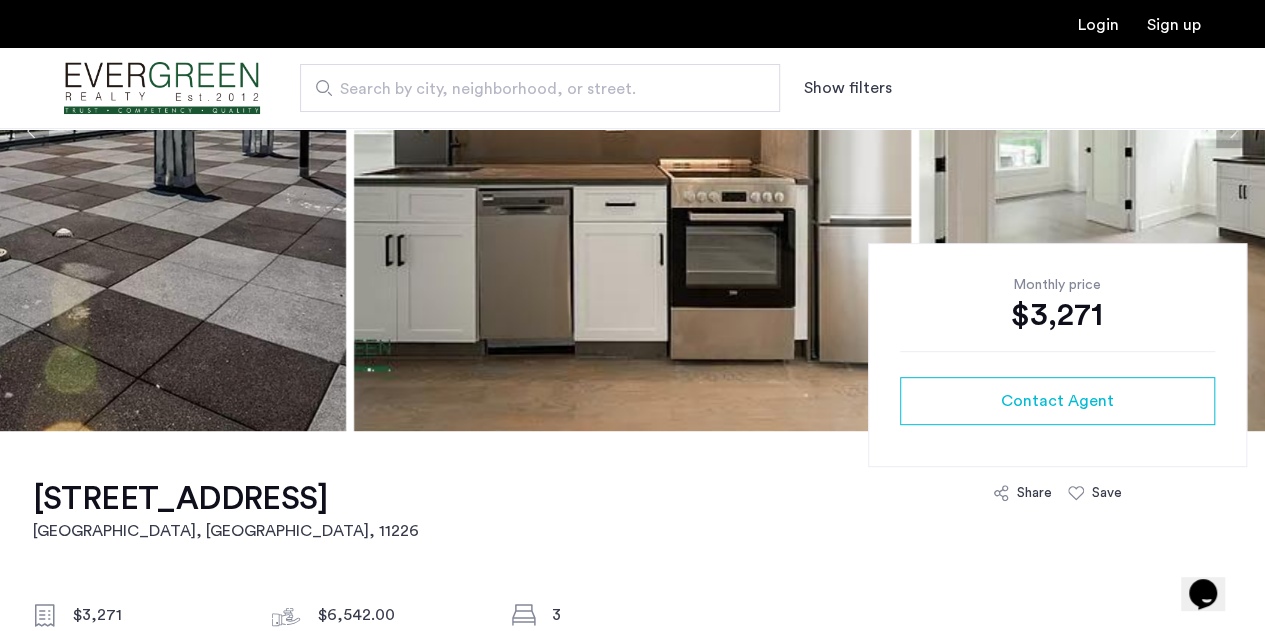 click on "2911 Albemarle Rd, Unit 1R  Brooklyn, NY , 11226 $3,271 Monthly rent $6,542.00 Total move in cost  ($3,271 security deposit + 1 month's rent) 3 Bedrooms 1.5 Baths multi-family Property type Little Haiti Neighborhood Case by Case Pet policies No Fee Sep 1, 2025 Available from Description 2911 Albemarle Road is a House located in the Flatbush neighborhood in Brooklyn, NY. 2911 Albemarle Road was built in 1901 and has 2 stories and 2 units.
Welcome to 2911 Albemarle, this ground-up new construction building is just a few years old. Available for January 1st, this 3 bed, 1 bathroom is just what you have been looking for.
- Shared roof
-Laundry in building
-Stainless steel appliances, dishwasher in unit
-Amazing location in Flatbush super close to the 2/5 at Church Ave
-Hardwood floors
-Split units for heat and air conditioning
-Private Balcony Read more Listings amenities Dishwasher Hardwood Floors Central A/C Roof Access Building amenities Laundry In Building Courtyard Roof Deck Smoke free property" 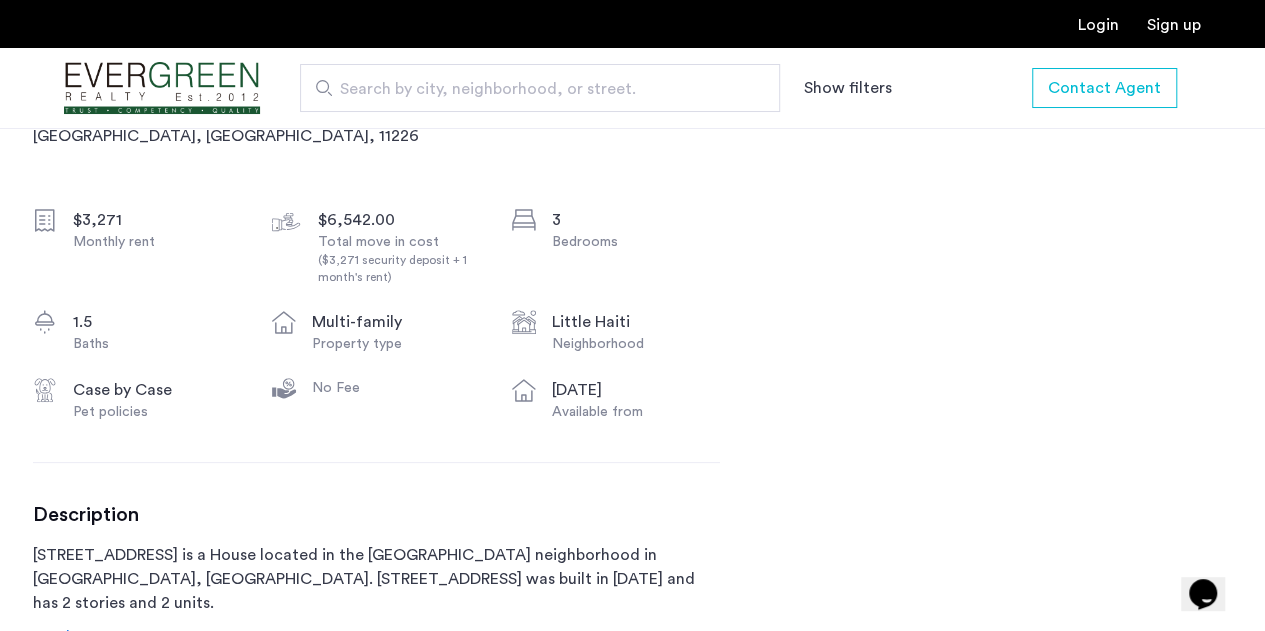 scroll, scrollTop: 767, scrollLeft: 0, axis: vertical 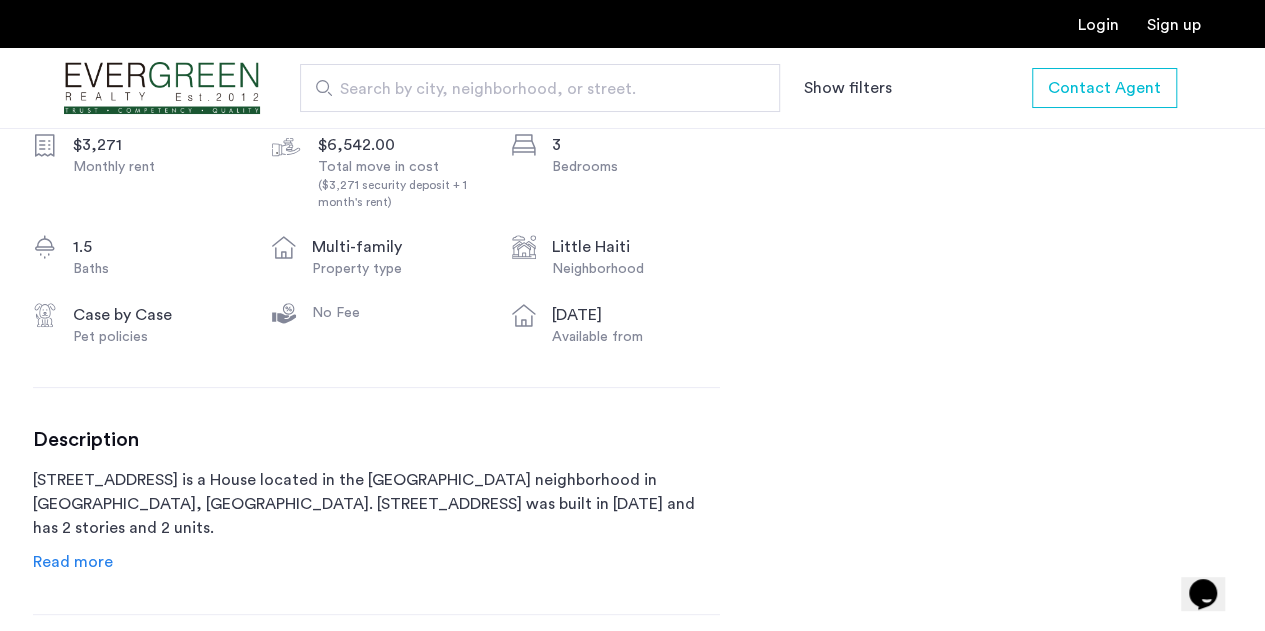click on "Read more" 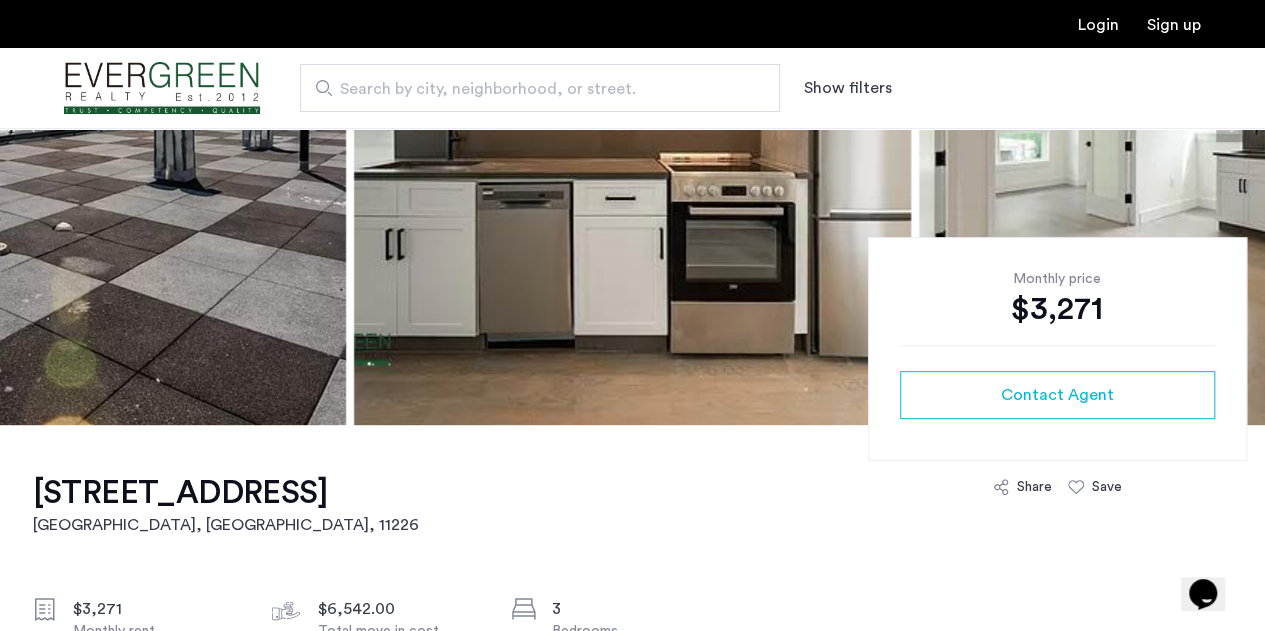 scroll, scrollTop: 271, scrollLeft: 0, axis: vertical 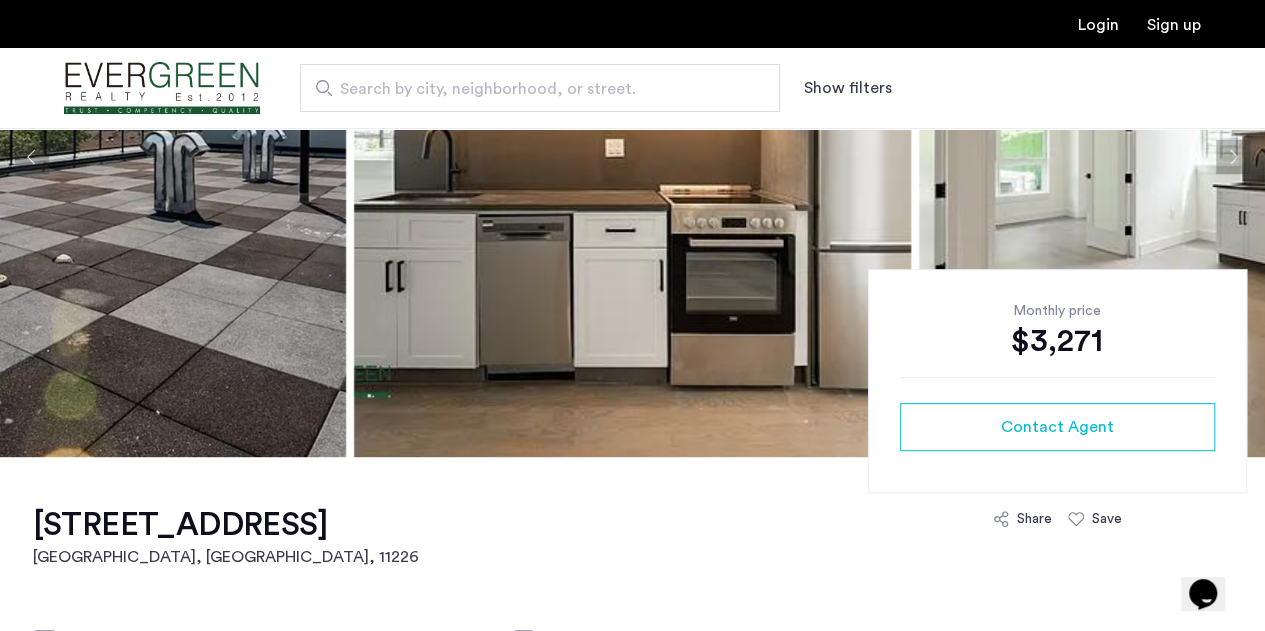 click on "2911 Albemarle Rd, Unit 1R  Brooklyn, NY , 11226 $3,271 Monthly rent $6,542.00 Total move in cost  ($3,271 security deposit + 1 month's rent) 3 Bedrooms 1.5 Baths multi-family Property type Little Haiti Neighborhood Case by Case Pet policies No Fee Sep 1, 2025 Available from Description 2911 Albemarle Road is a House located in the Flatbush neighborhood in Brooklyn, NY. 2911 Albemarle Road was built in 1901 and has 2 stories and 2 units.
Welcome to 2911 Albemarle, this ground-up new construction building is just a few years old. Available for January 1st, this 3 bed, 1 bathroom is just what you have been looking for.
- Shared roof
-Laundry in building
-Stainless steel appliances, dishwasher in unit
-Amazing location in Flatbush super close to the 2/5 at Church Ave
-Hardwood floors
-Split units for heat and air conditioning
-Private Balcony Less info Listings amenities Dishwasher Hardwood Floors Central A/C Roof Access Building amenities Laundry In Building Courtyard Roof Deck Smoke free property +" 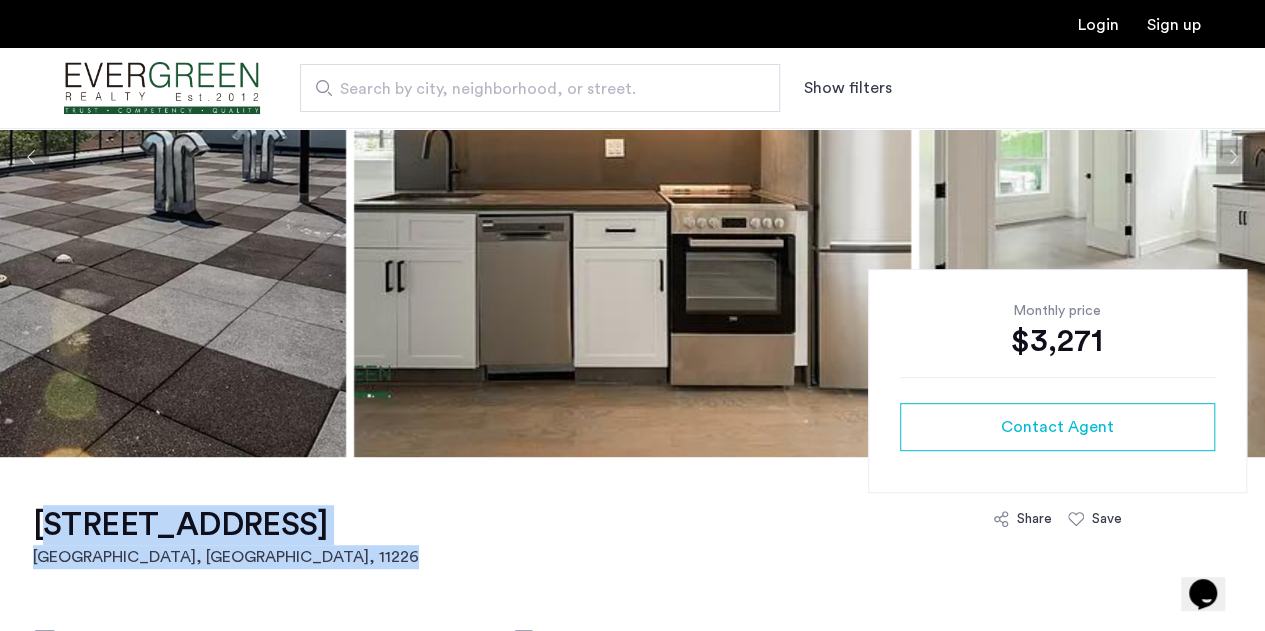 drag, startPoint x: 20, startPoint y: 508, endPoint x: 208, endPoint y: 561, distance: 195.32793 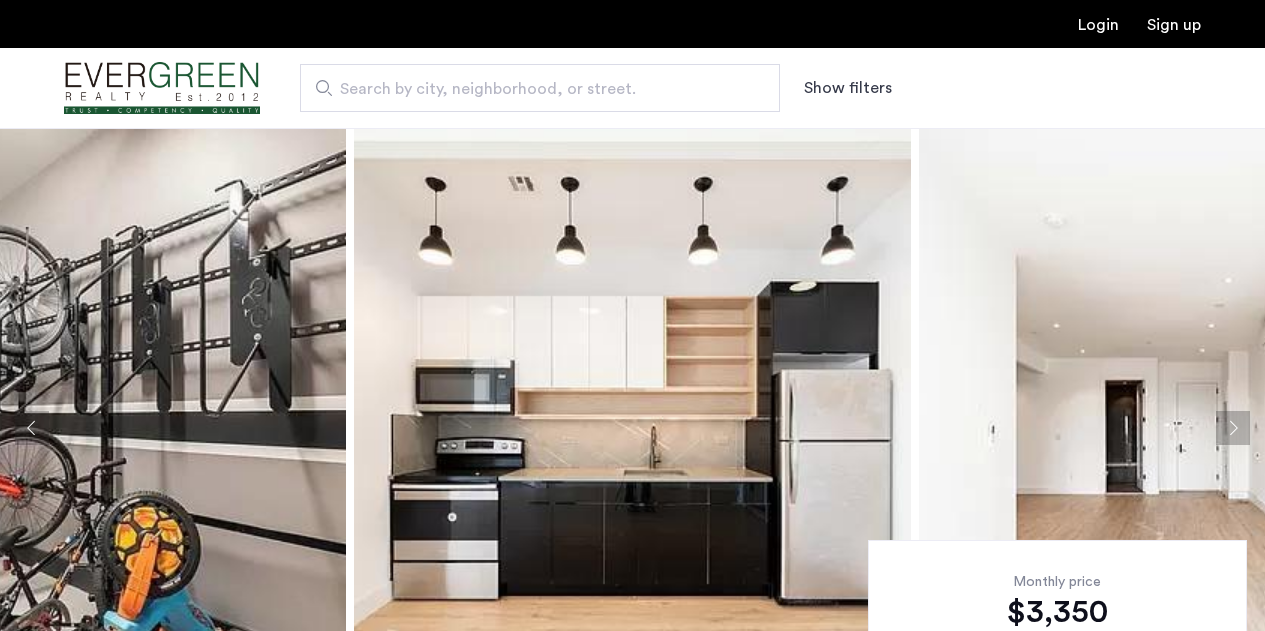 scroll, scrollTop: 0, scrollLeft: 0, axis: both 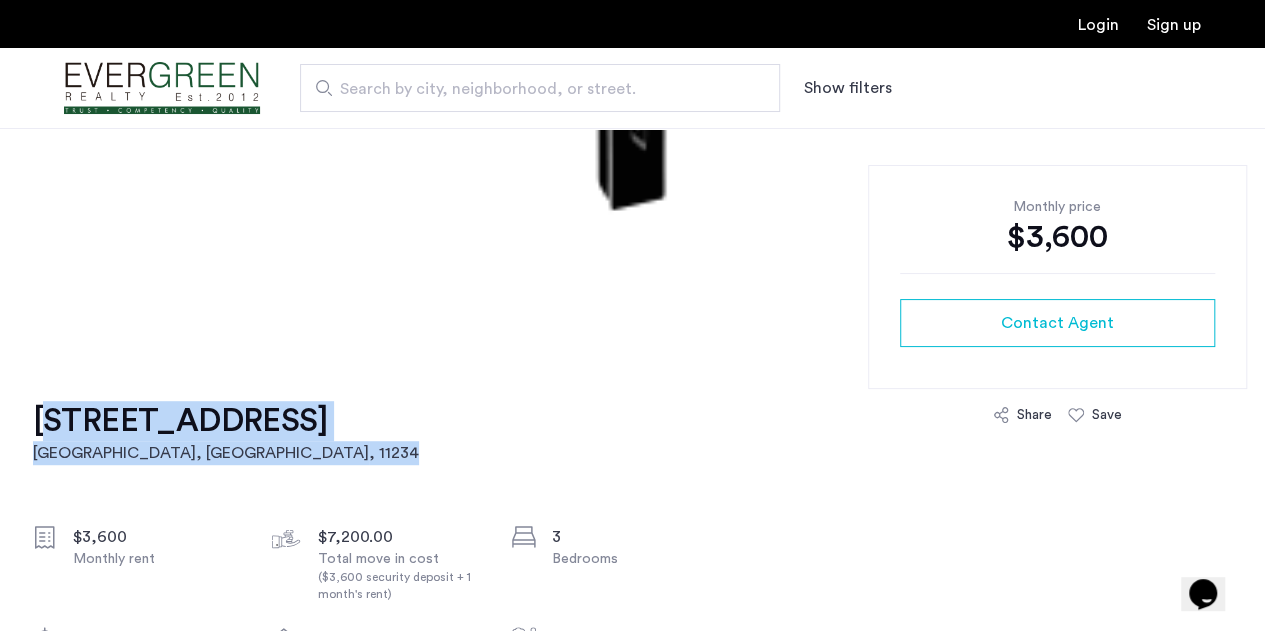 drag, startPoint x: 24, startPoint y: 415, endPoint x: 213, endPoint y: 449, distance: 192.03384 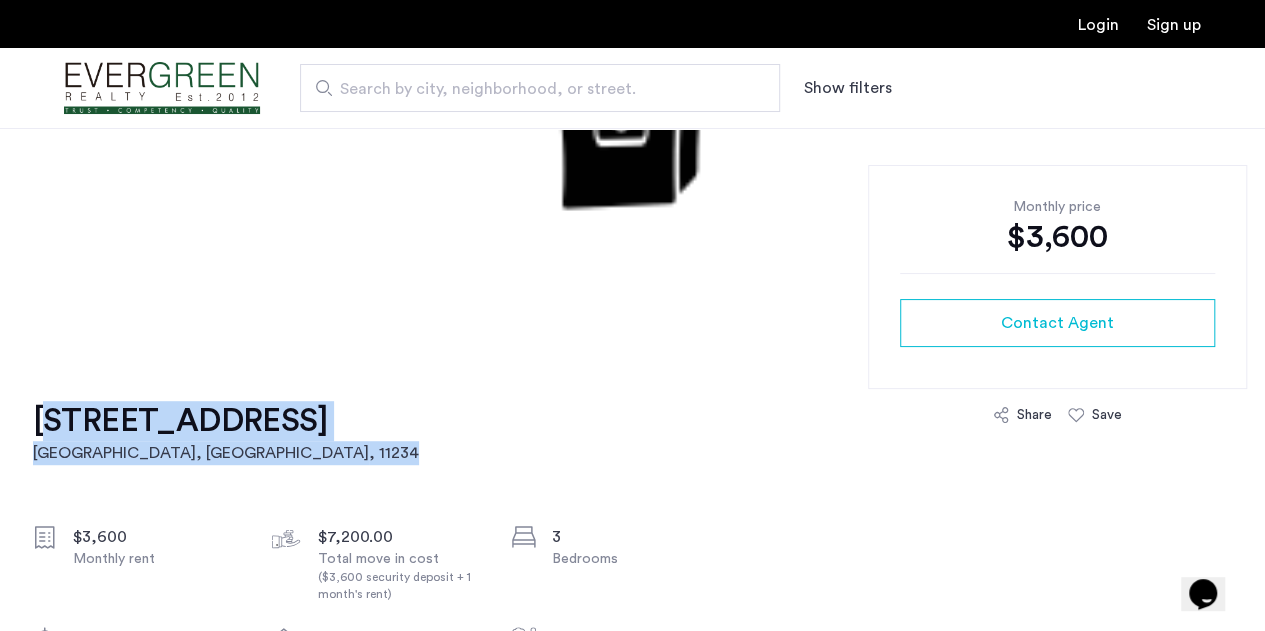 click on "[STREET_ADDRESS] $3,600 Monthly rent $7,200.00 Total move in cost  ($3,600 security deposit + 1 month's rent) 3 Bedrooms 2 Baths multi-family Property type [GEOGRAPHIC_DATA] Neighborhood Case by Case Pet policies No Fee [DATE] Available from Description [STREET_ADDRESS] is a three-family house located in [GEOGRAPHIC_DATA], [GEOGRAPHIC_DATA]. [STREET_ADDRESS] was built in [DATE] and has 2 stories and 3 units.
Read more Monthly price $3,600 Contact Agent Share Save [STREET_ADDRESS] Scores Nearby  88   / 100 Very Walkable  61   / 100 Bikeable Bike  81   / 100 Excellent Transit 21 nearby routes: 19 bus, 2 rail, 0 other To navigate the map with touch gestures double-tap and hold your finger on the map, then drag the map. ← Move left → Move right ↑ Move up ↓ Move down + Zoom in - Zoom out Home Jump left by 75% End Jump right by 75% Page Up Jump up by 75% Page Down Jump down by 75% Map Terrain Satellite Labels Keyboard shortcuts Map Data 200 m  Terms 3 2 3" 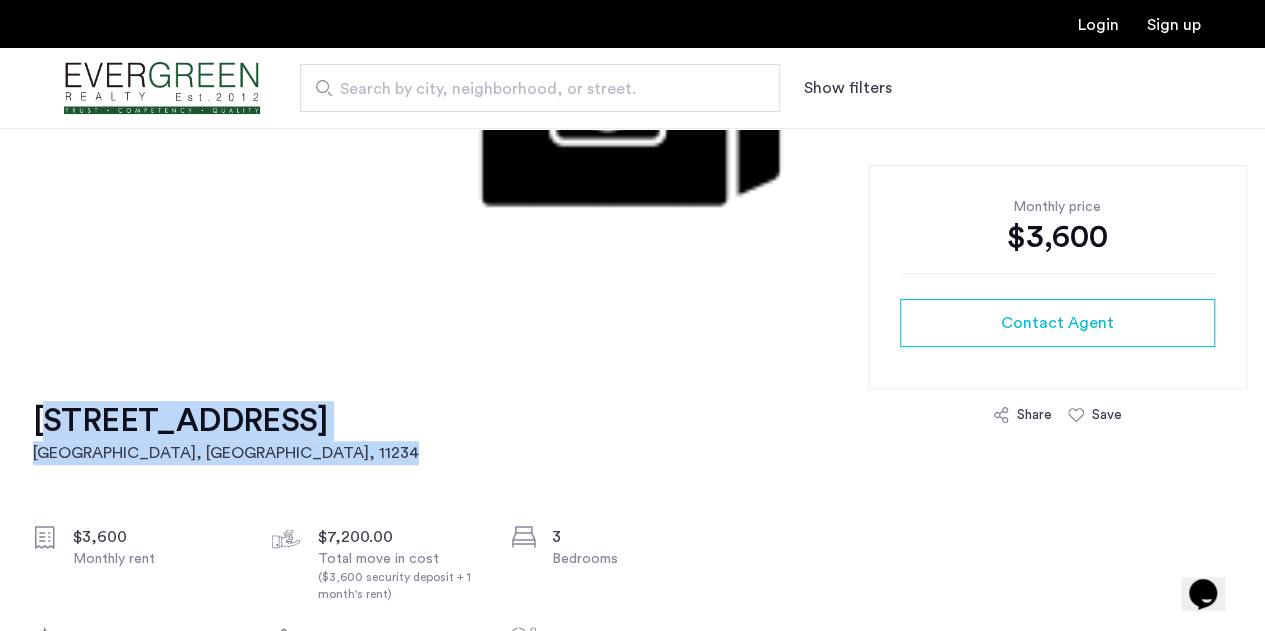 copy on "[STREET_ADDRESS]" 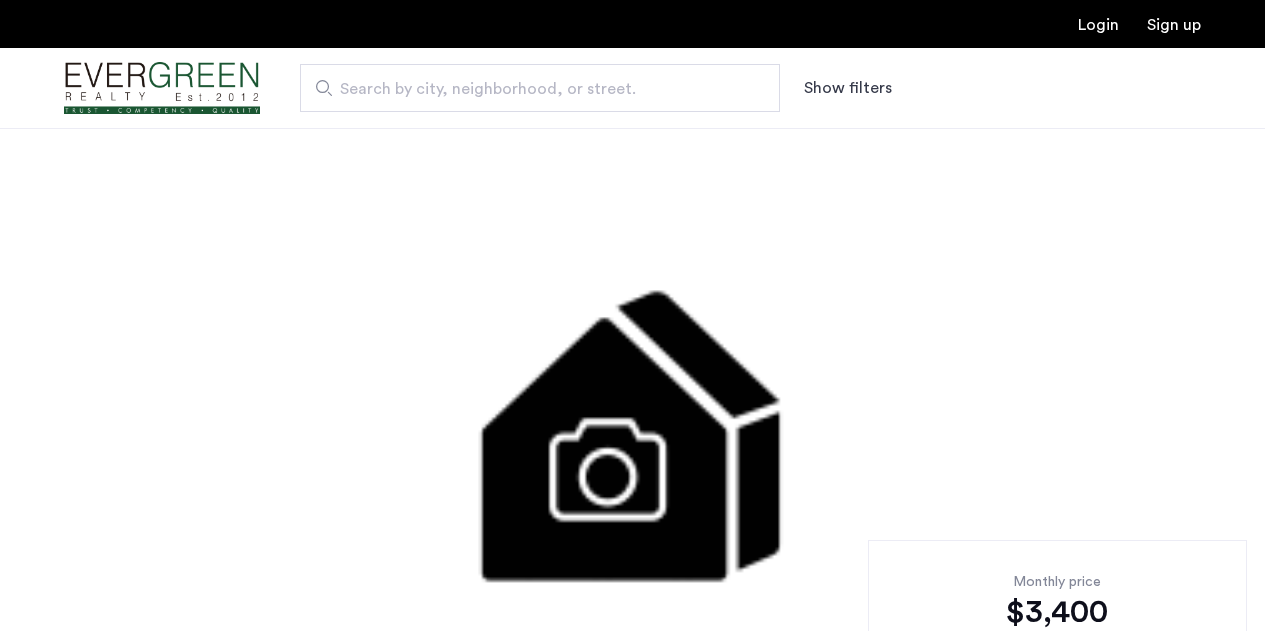 scroll, scrollTop: 0, scrollLeft: 0, axis: both 